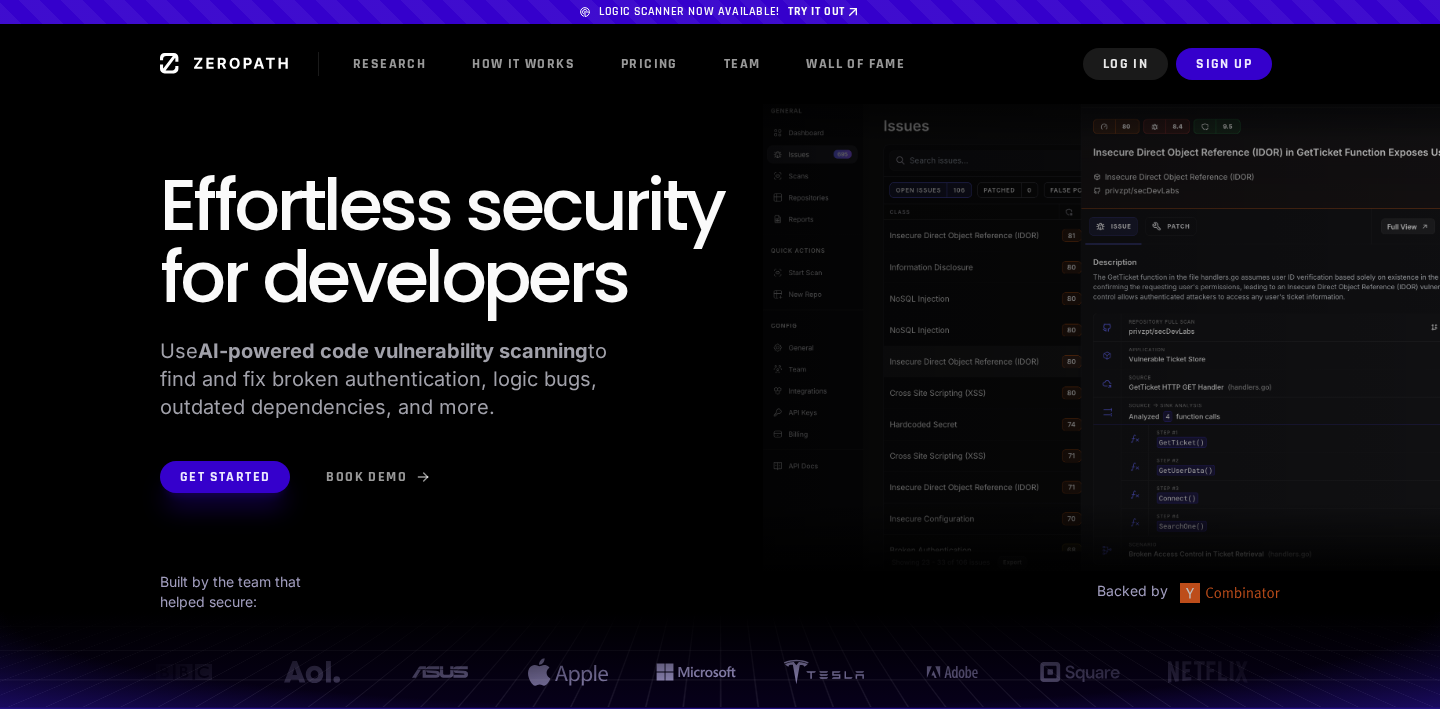 scroll, scrollTop: 0, scrollLeft: 0, axis: both 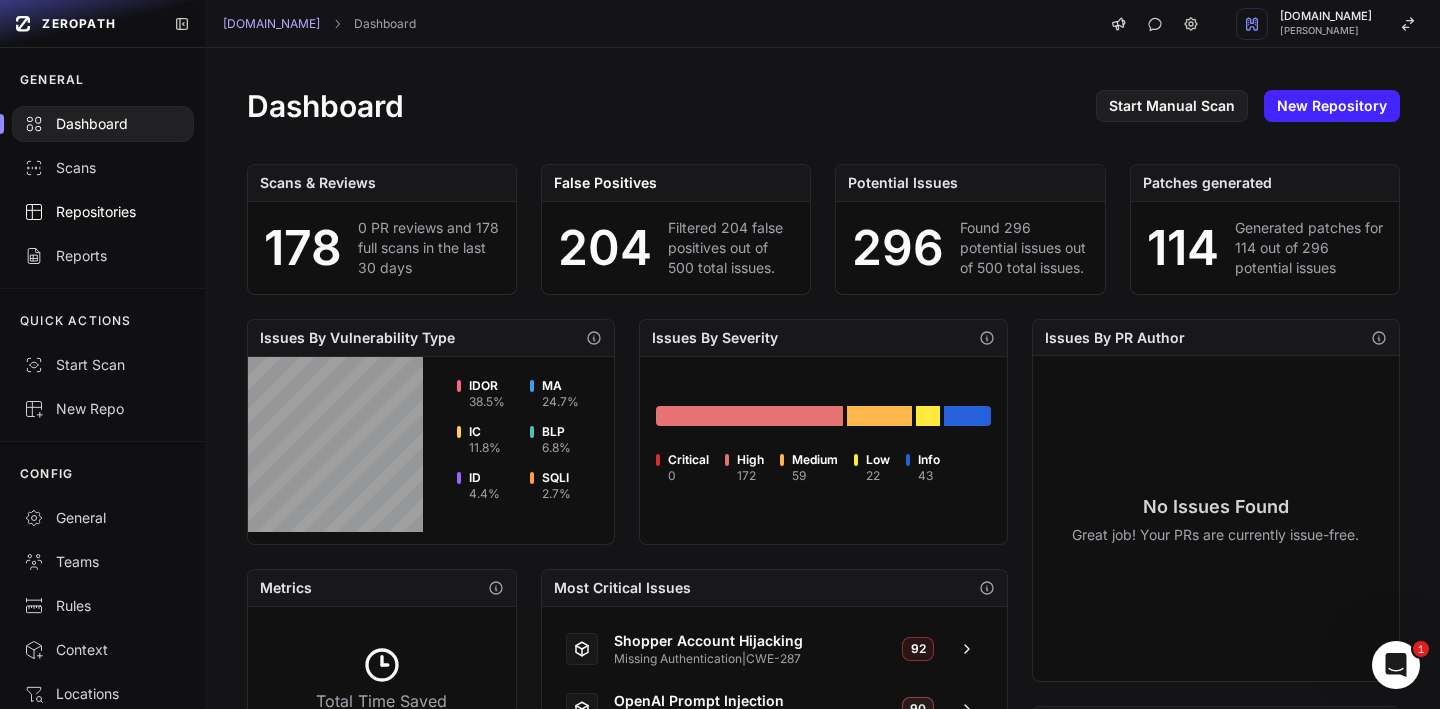 click on "Repositories" at bounding box center [103, 212] 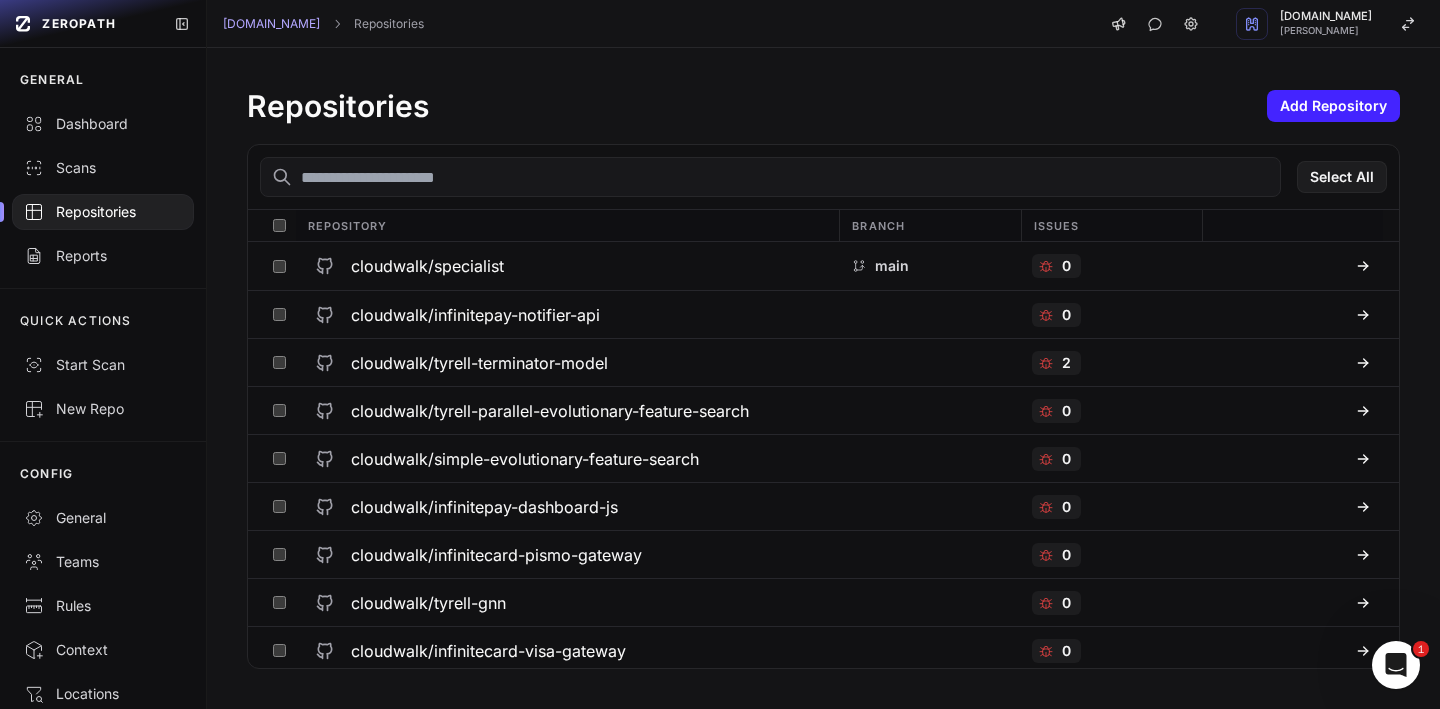 click at bounding box center [770, 177] 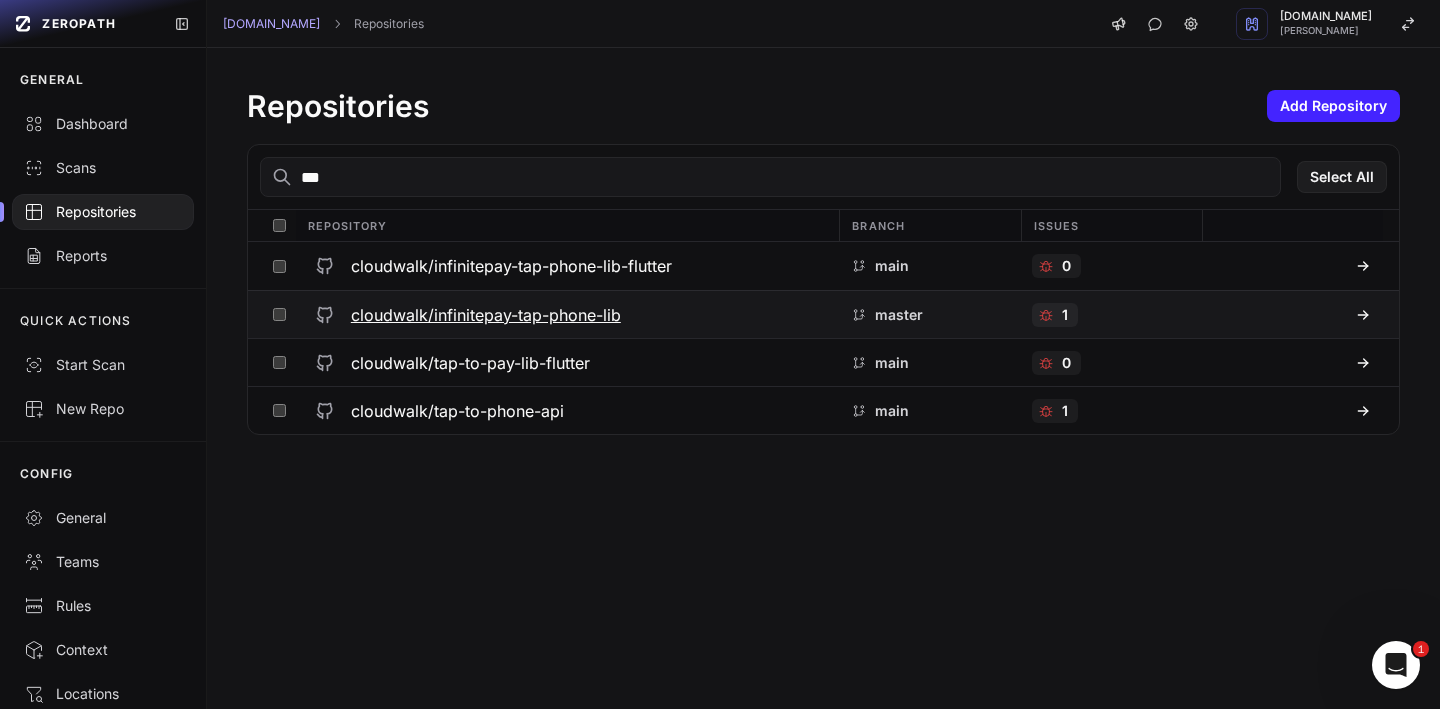 type on "***" 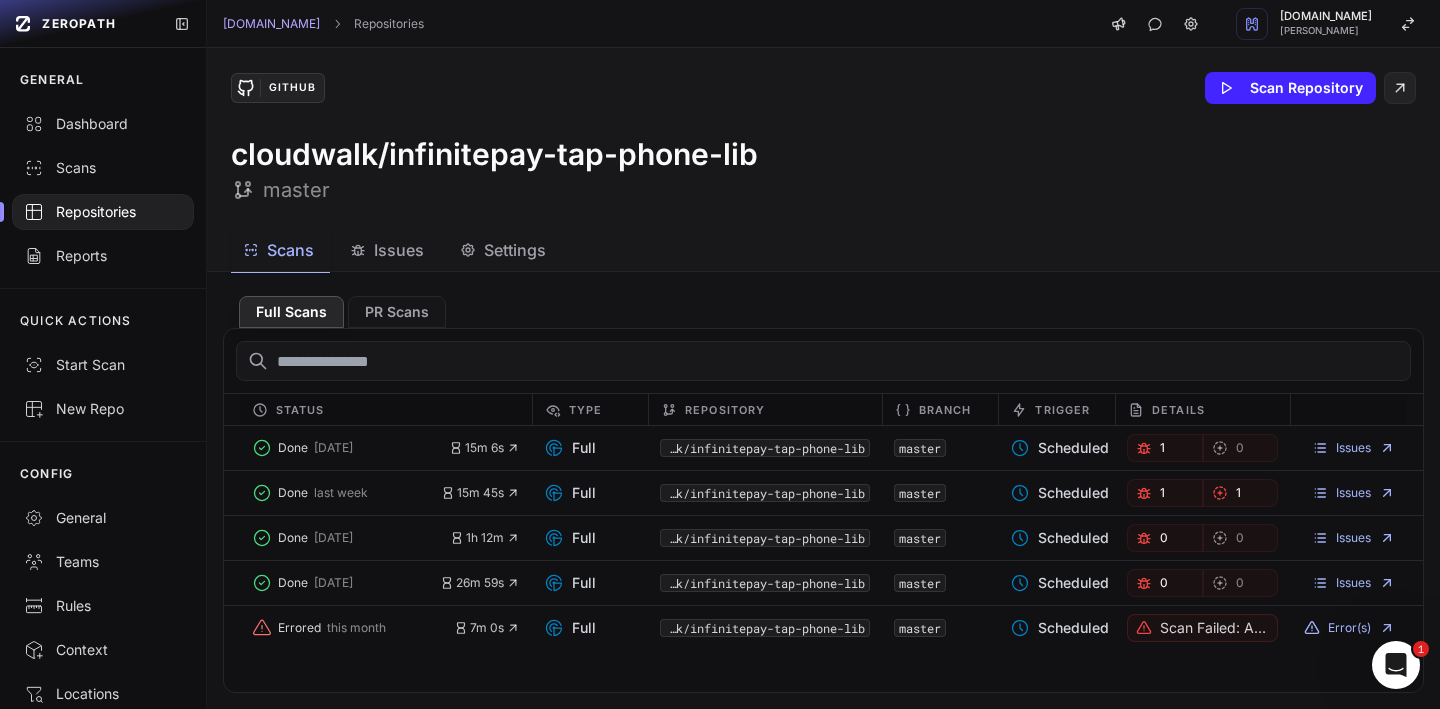 click on "Issues" at bounding box center (399, 250) 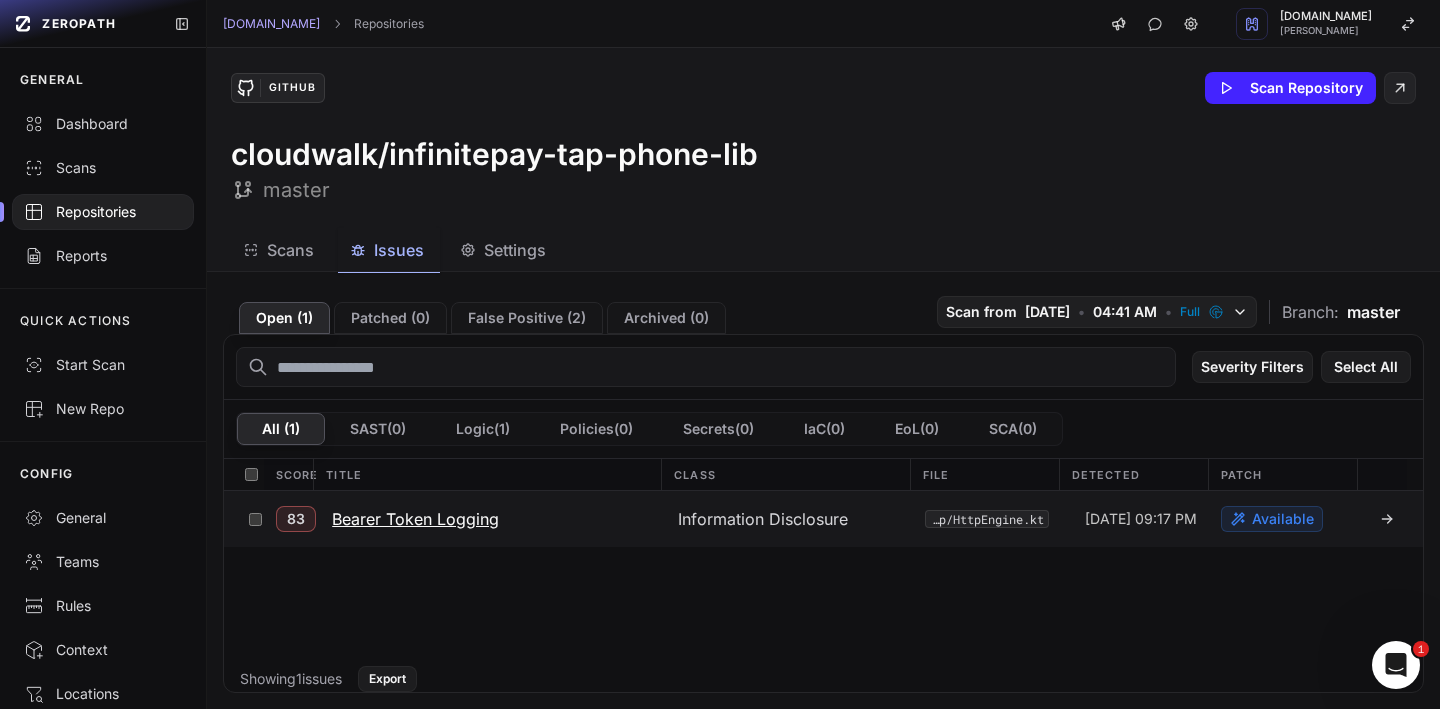 click on "Bearer Token Logging" 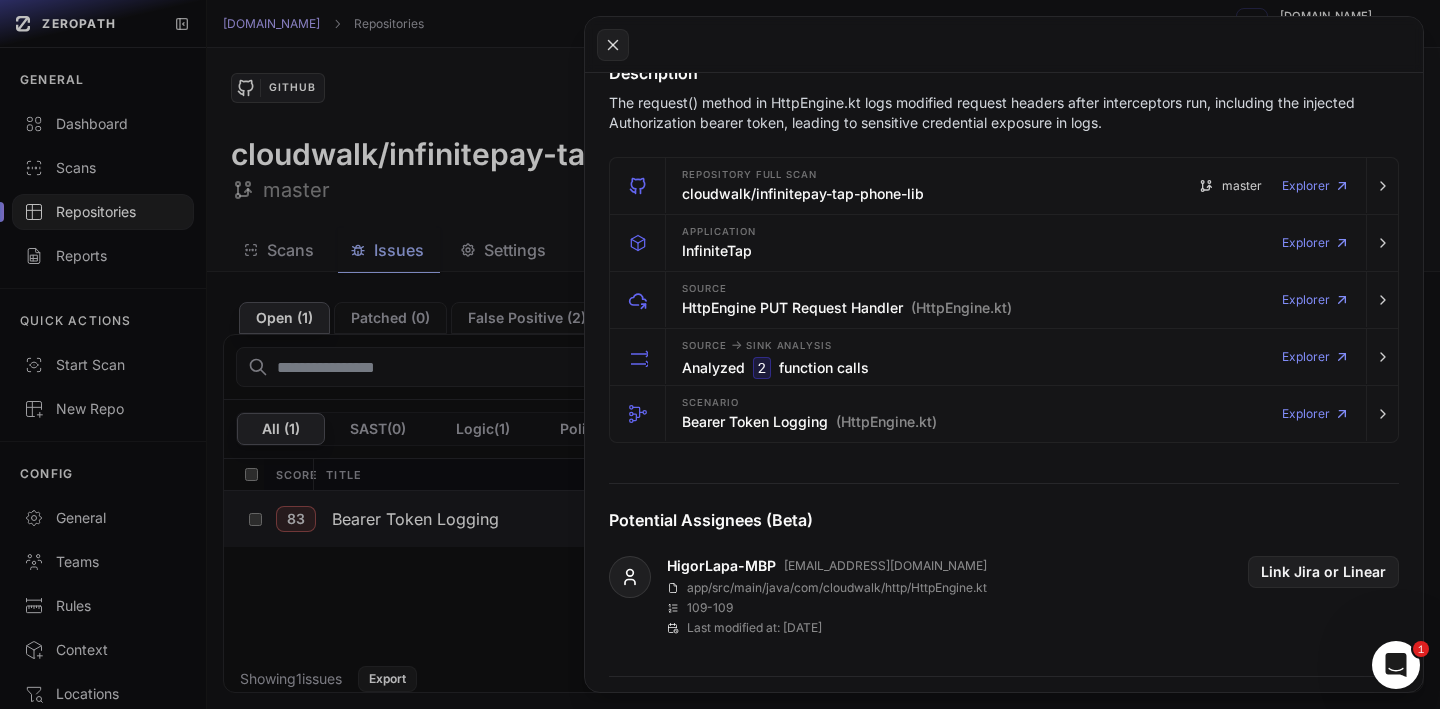 scroll, scrollTop: 0, scrollLeft: 0, axis: both 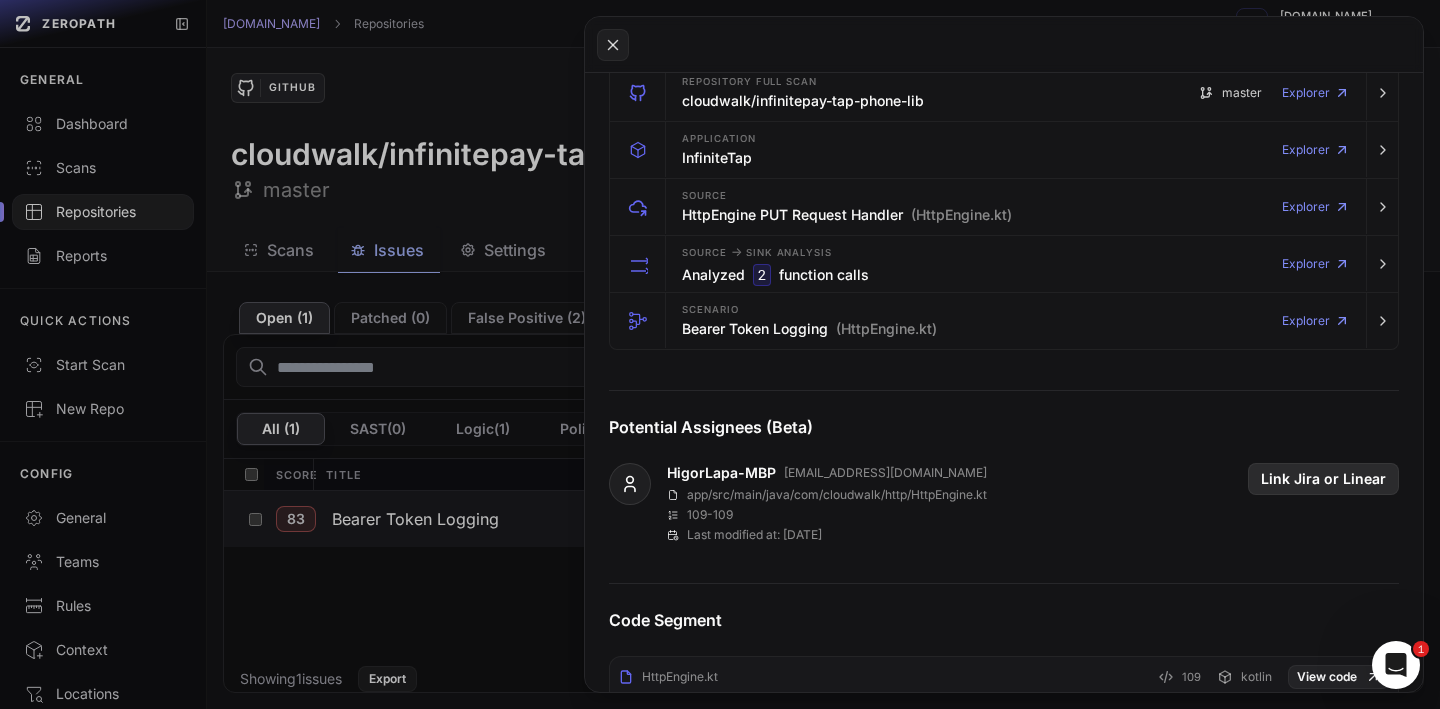 click on "Link Jira or Linear" at bounding box center (1323, 479) 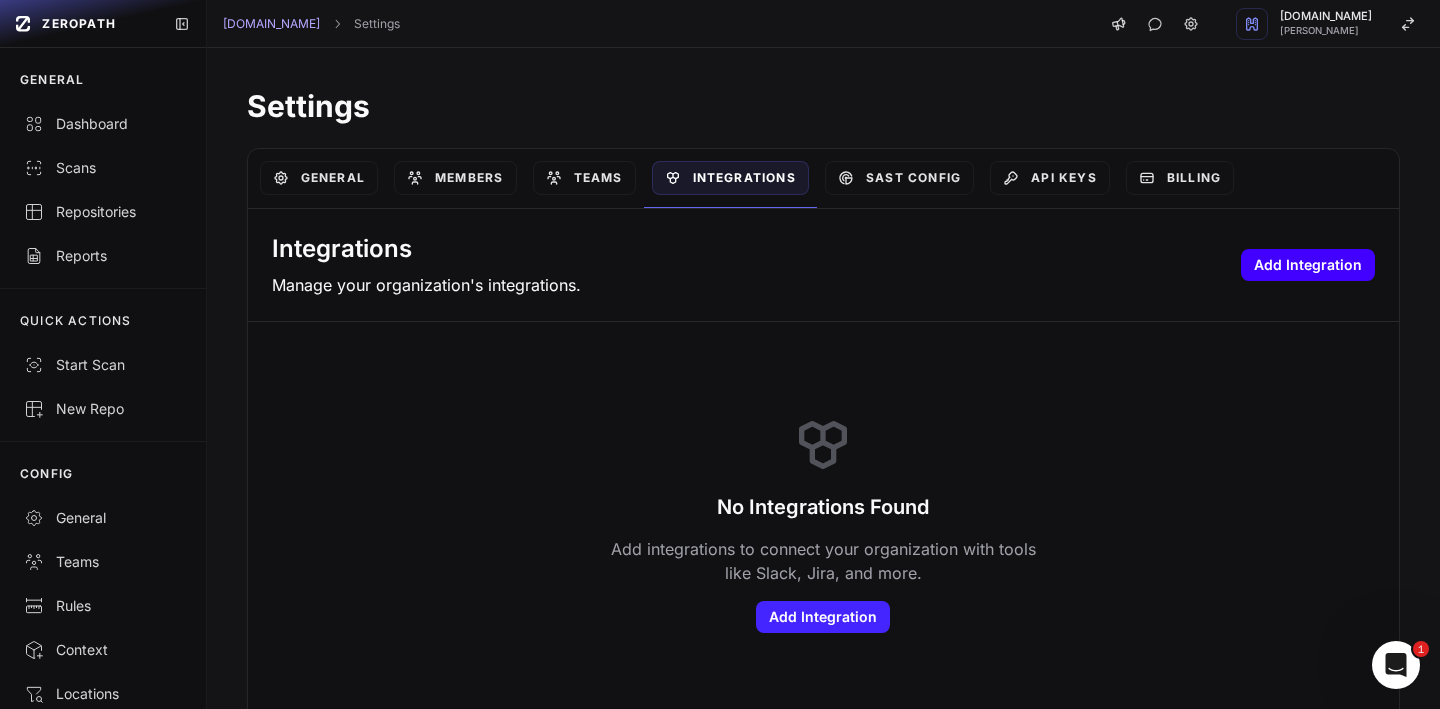 click on "Add Integration" at bounding box center [1308, 265] 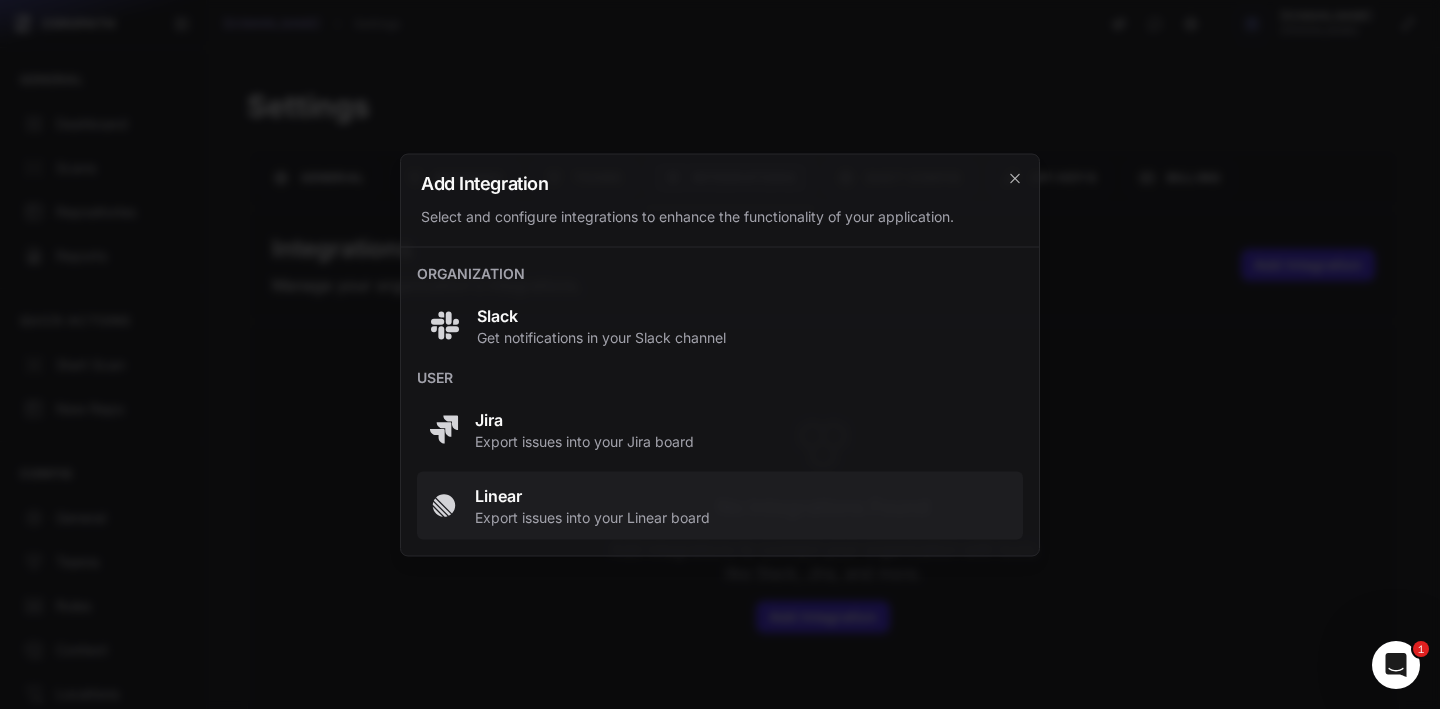 click on "Export issues into your Linear board" at bounding box center (592, 517) 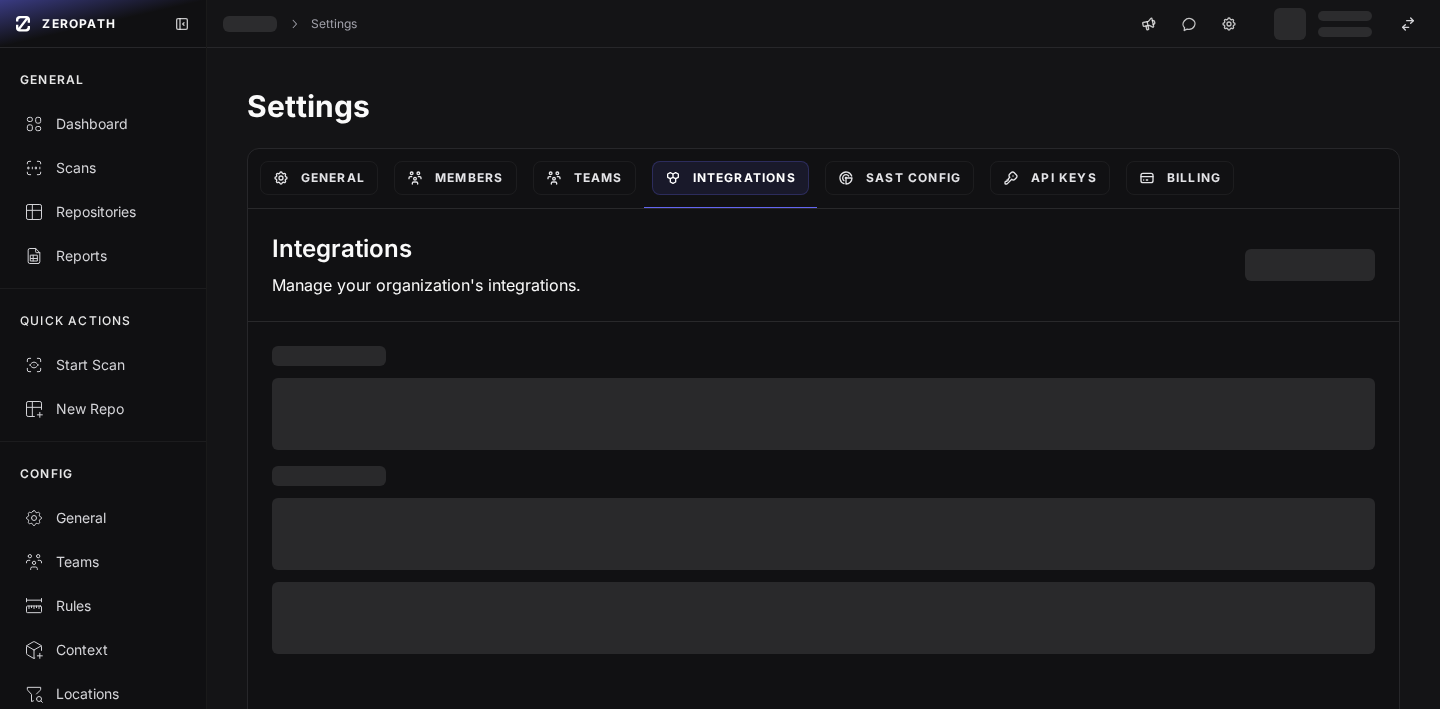 scroll, scrollTop: 0, scrollLeft: 0, axis: both 